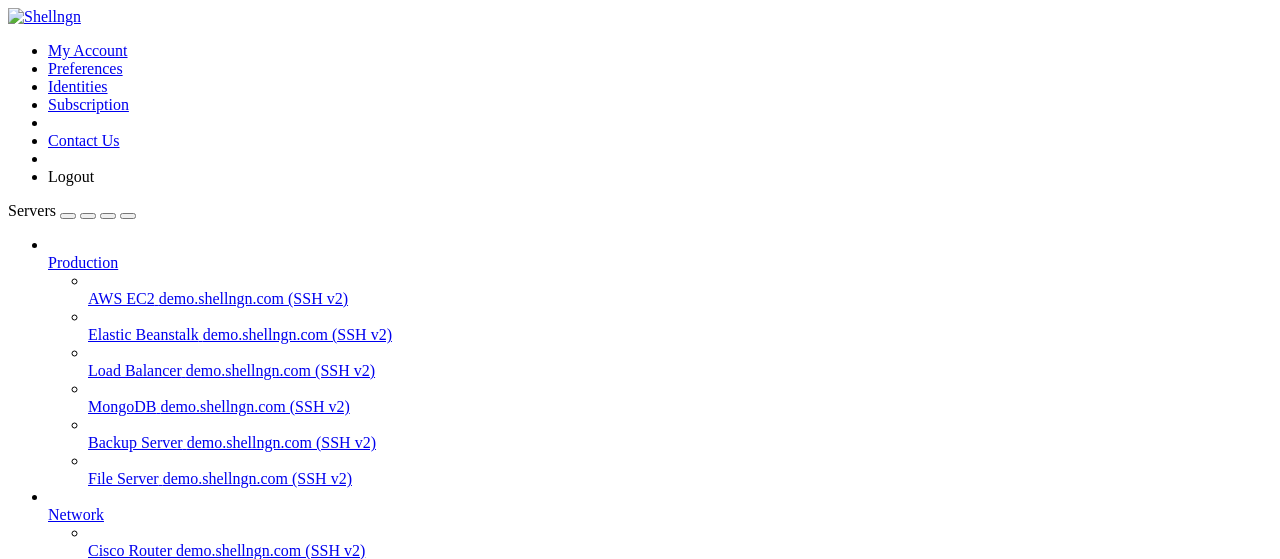 scroll, scrollTop: 0, scrollLeft: 0, axis: both 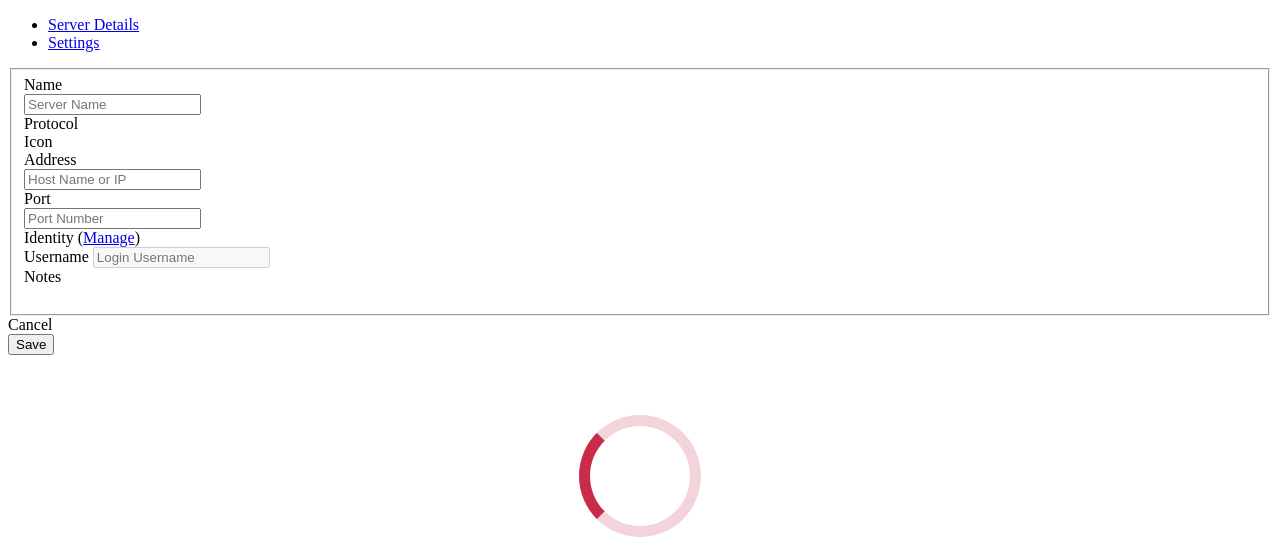 type on "ботики" 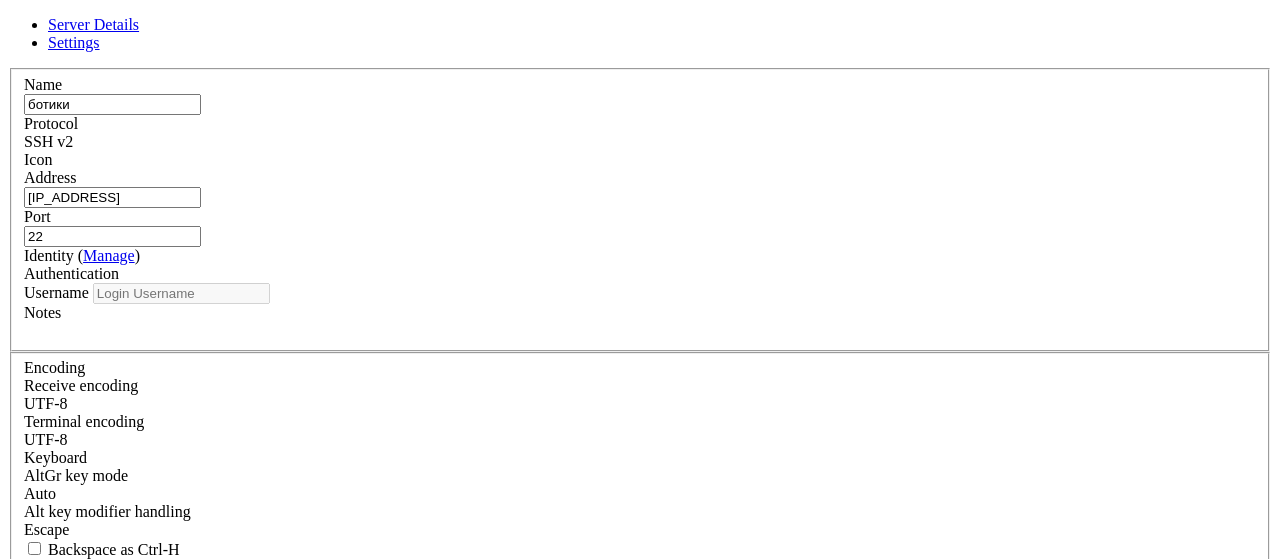 type on "root" 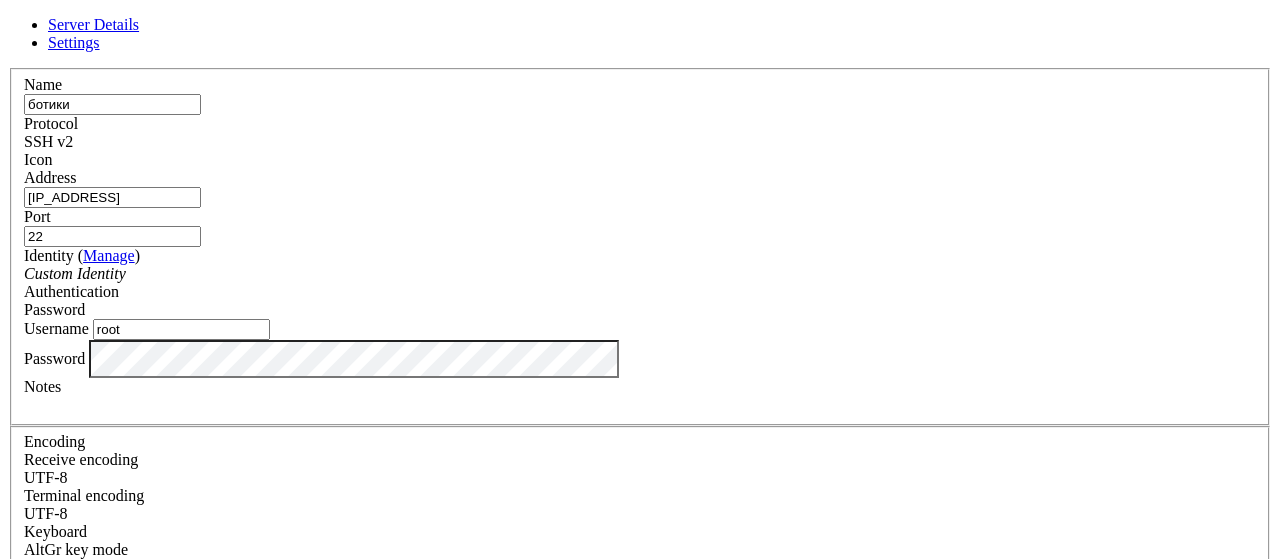 drag, startPoint x: 487, startPoint y: 203, endPoint x: 309, endPoint y: 209, distance: 178.10109 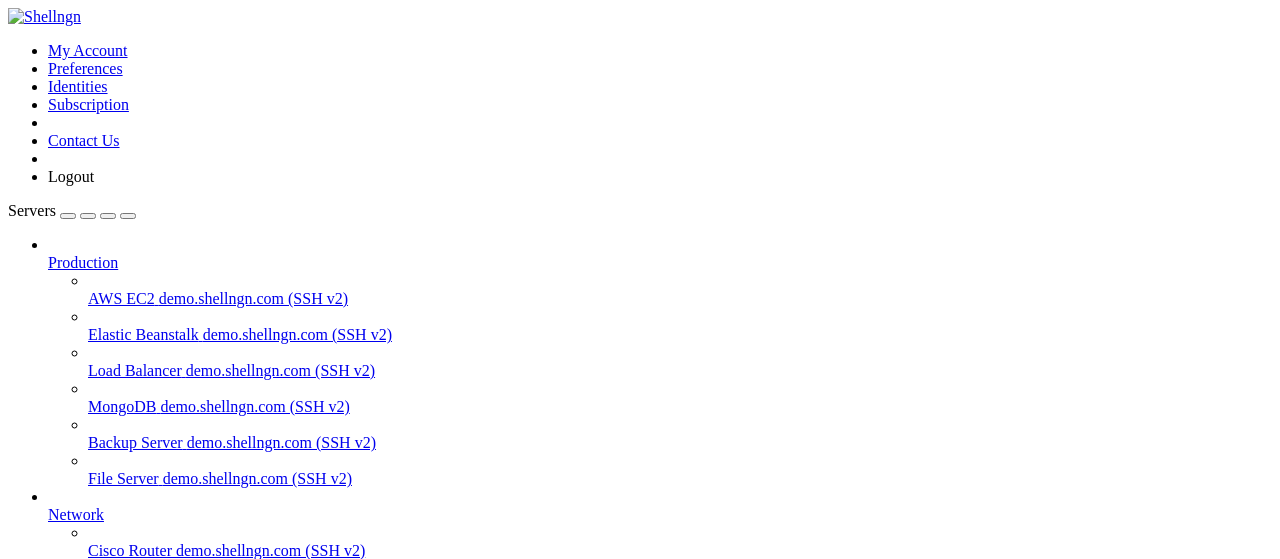 click on "Reconnect" at bounding box center (48, 1266) 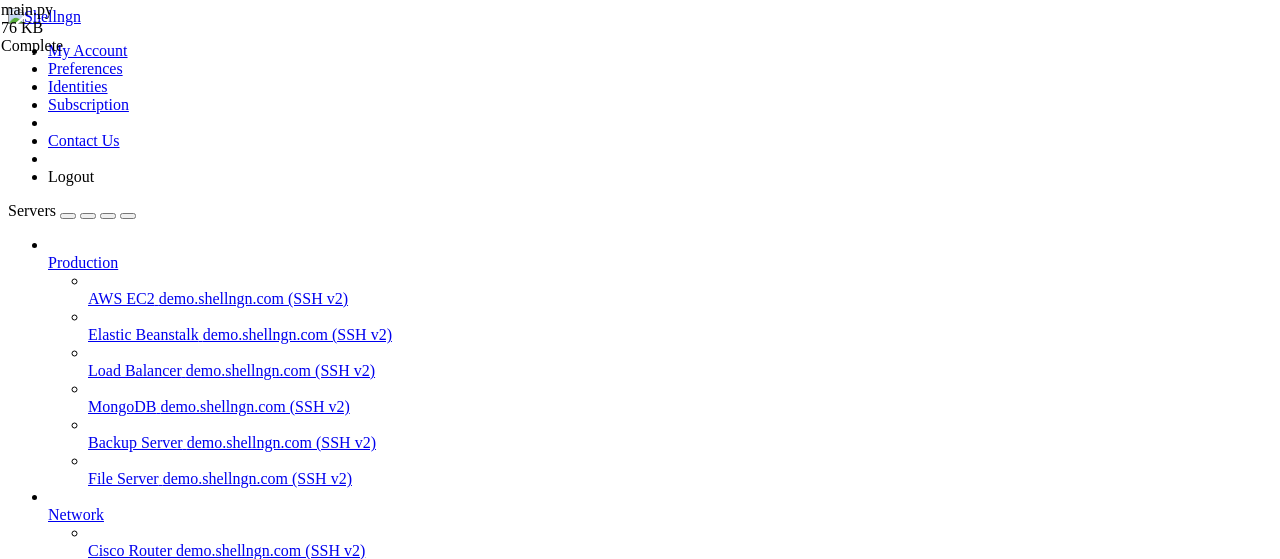 click on "ботики" at bounding box center (72, 870) 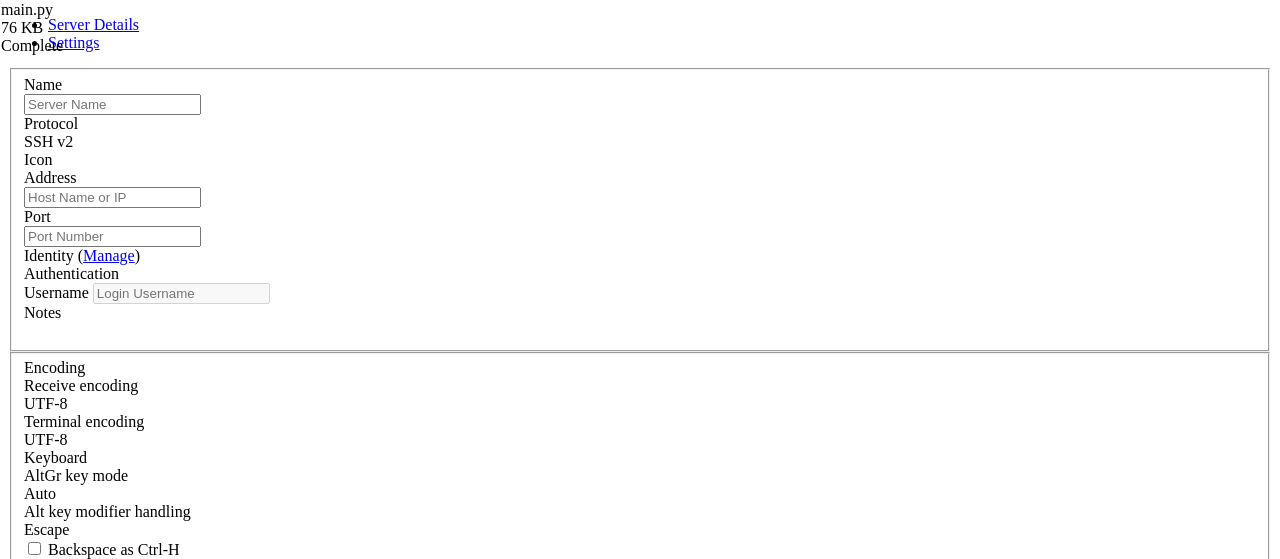 type on "ботики" 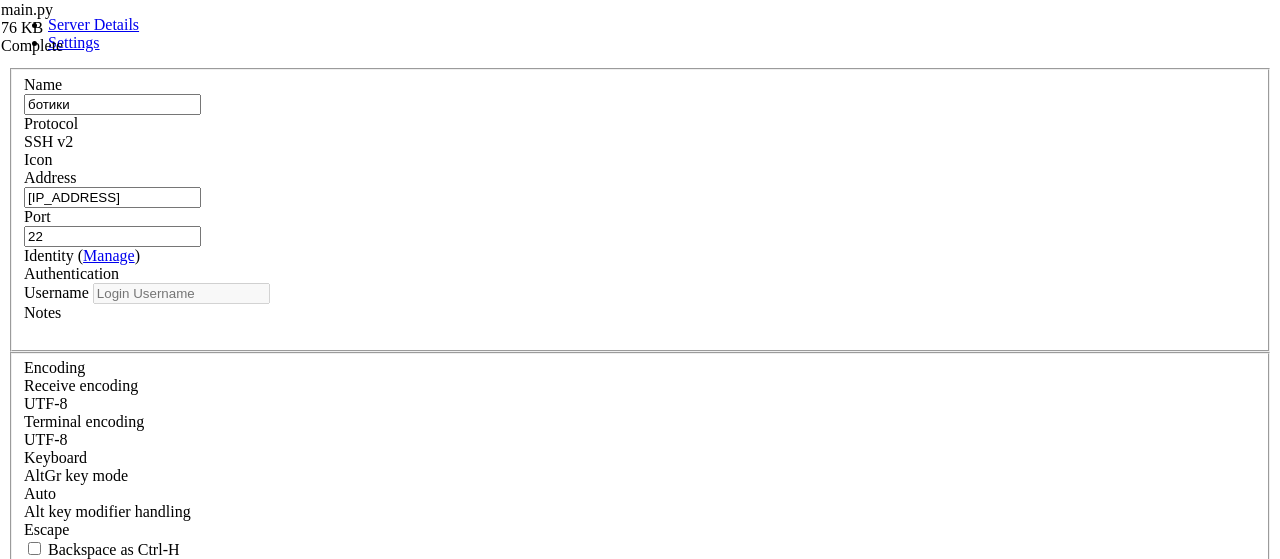 type on "root" 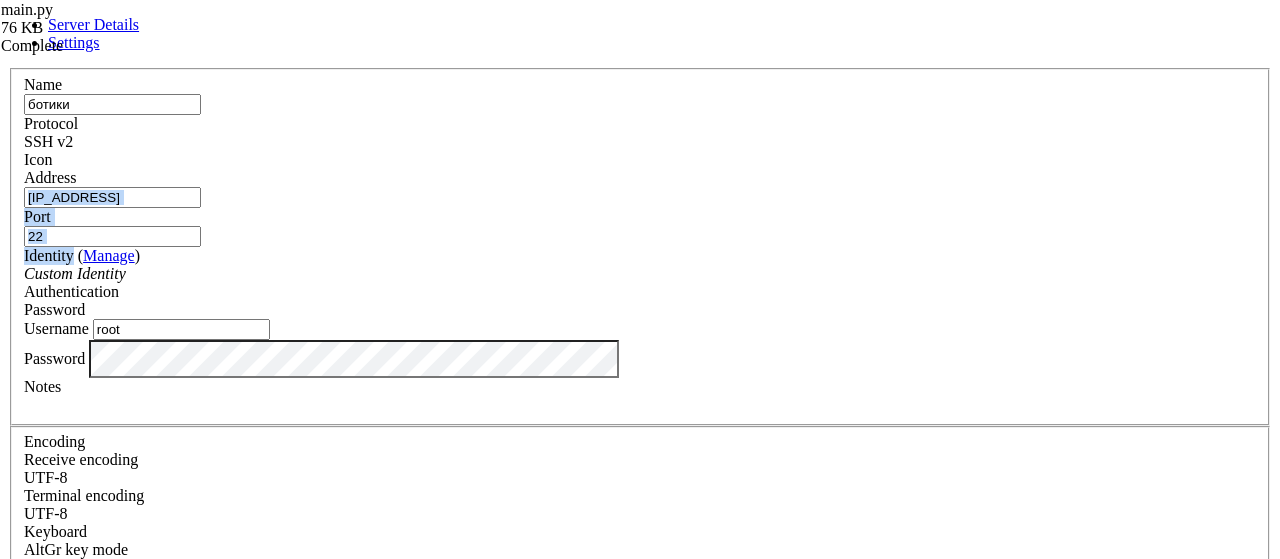 drag, startPoint x: 506, startPoint y: 181, endPoint x: 495, endPoint y: 195, distance: 17.804493 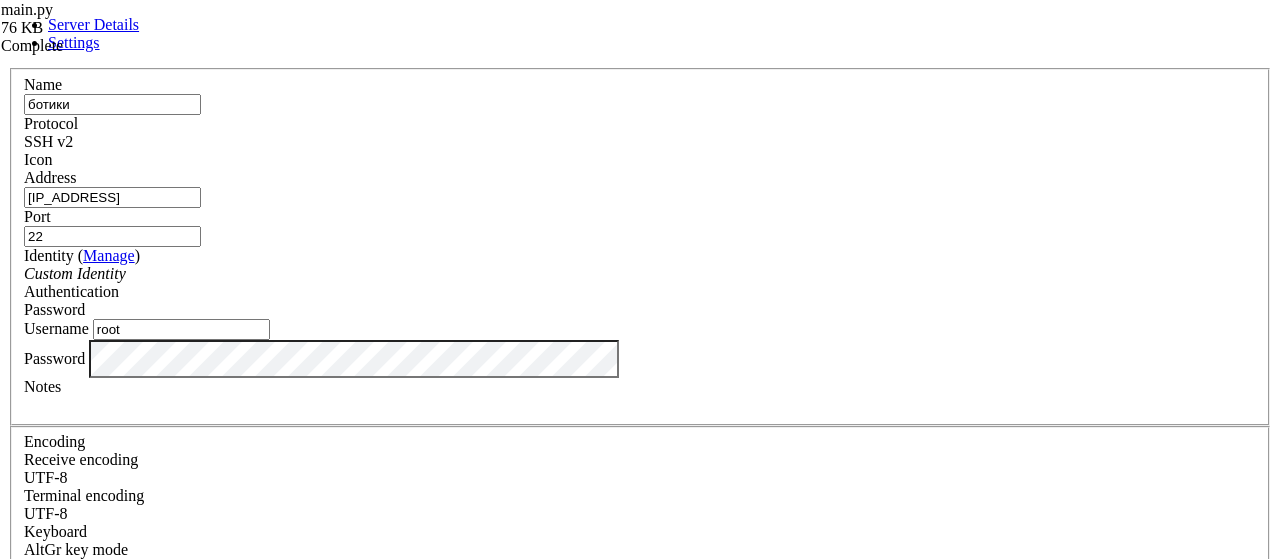 drag, startPoint x: 382, startPoint y: 219, endPoint x: 312, endPoint y: 209, distance: 70.71068 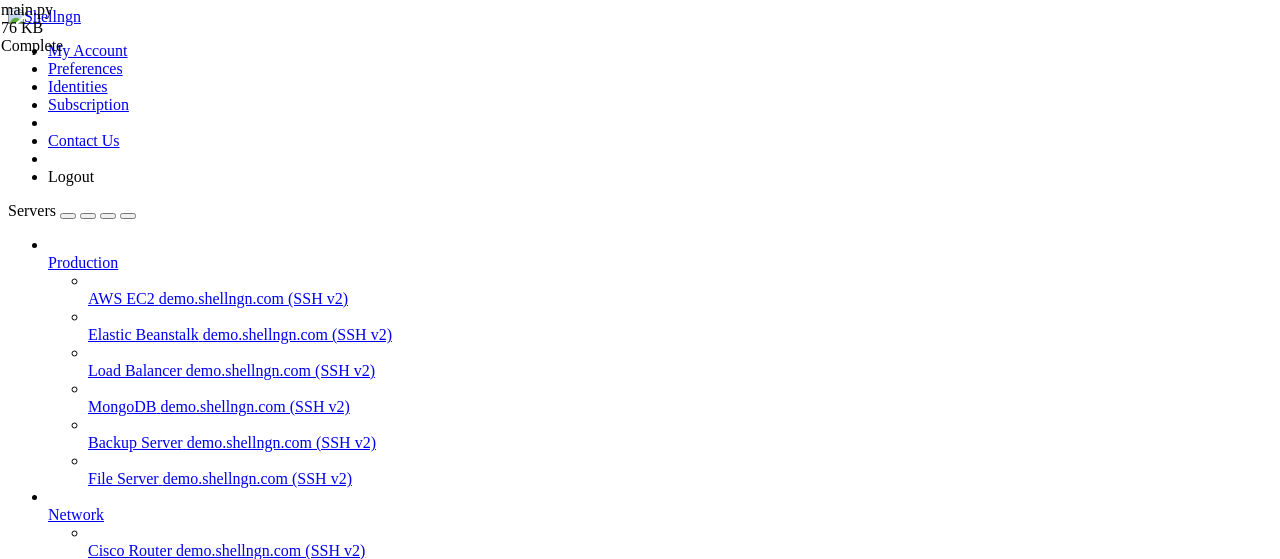 click on "ботики" at bounding box center [72, 906] 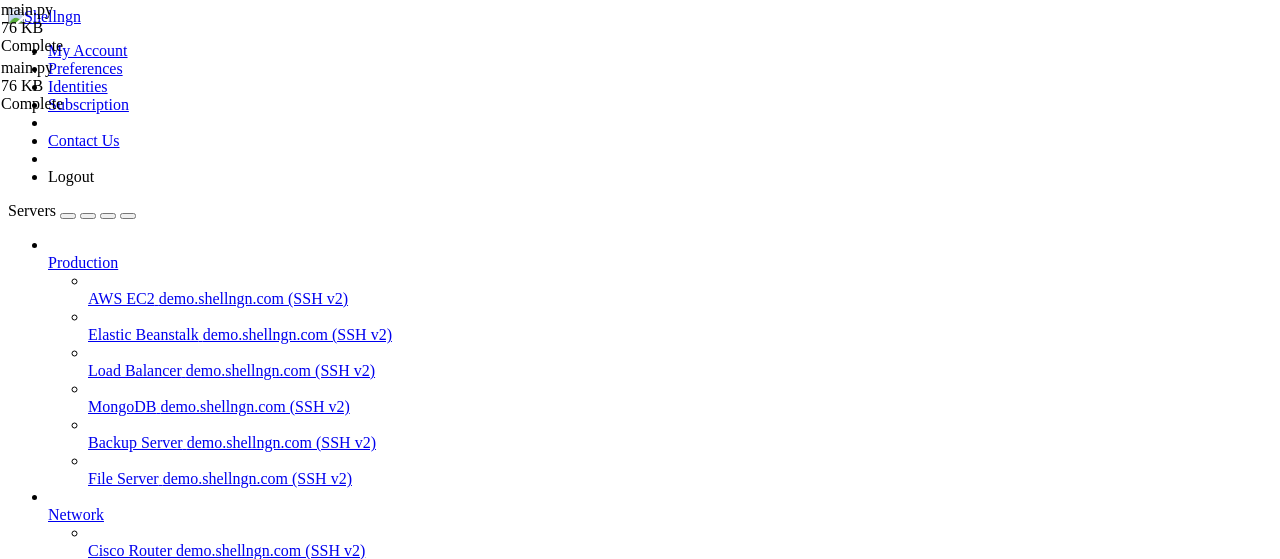 click at bounding box center (16, 1752) 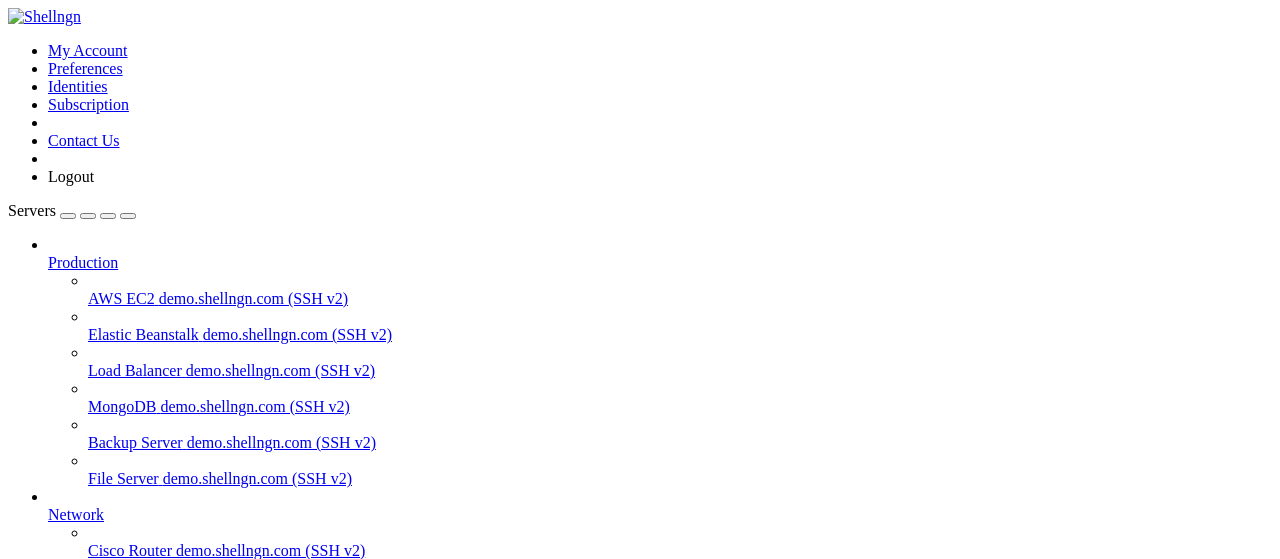 click on "ботики" at bounding box center [72, 870] 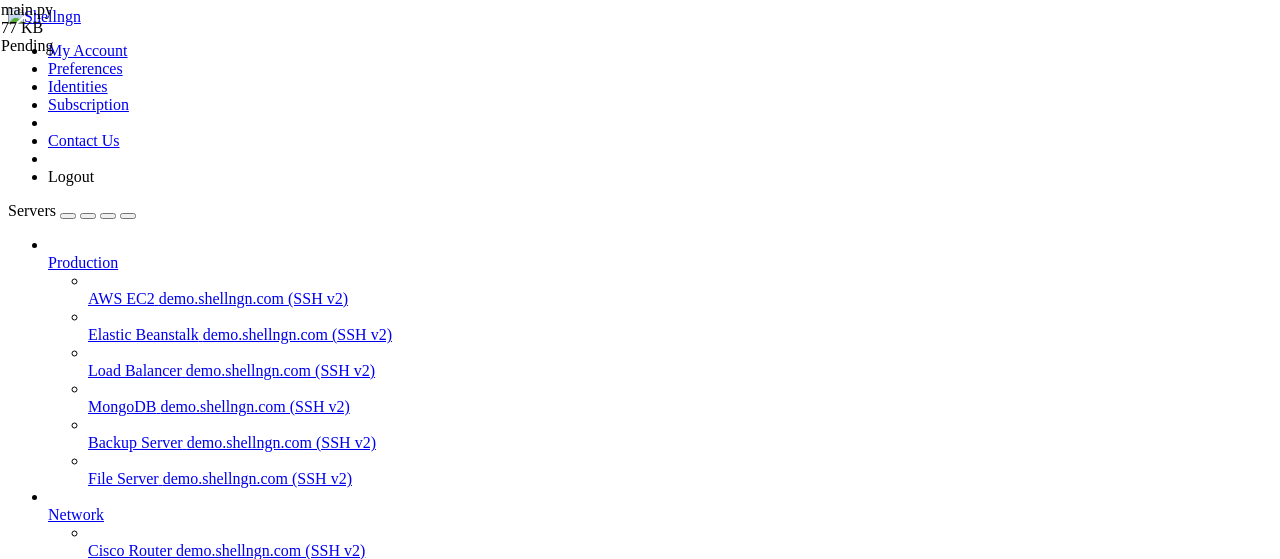click on "Reconnect" at bounding box center [48, 1805] 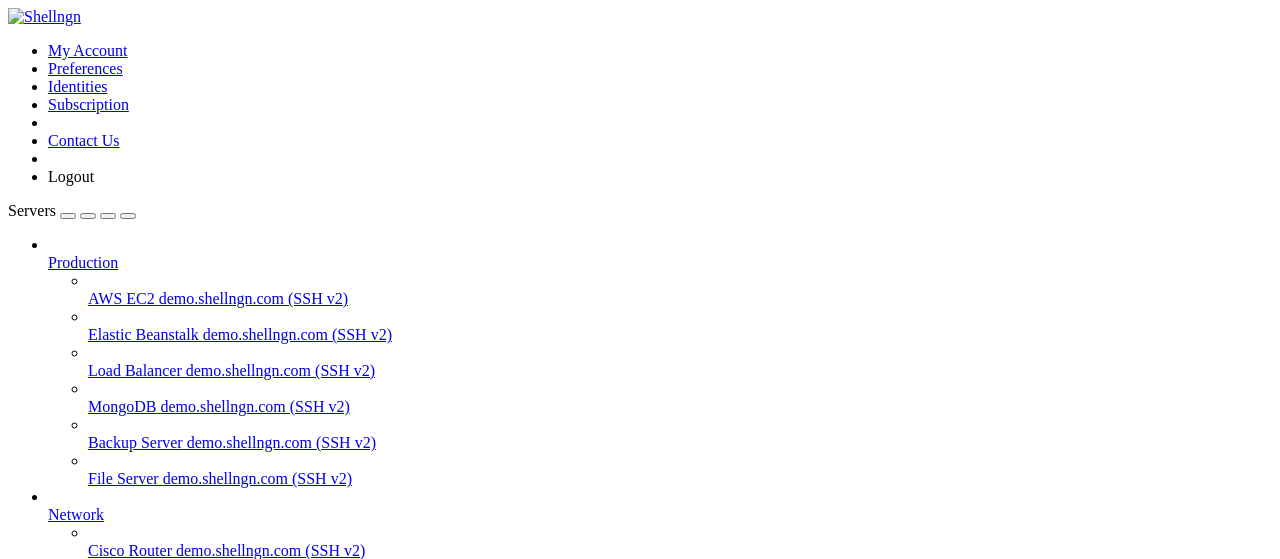 click on "ботики" at bounding box center (72, 870) 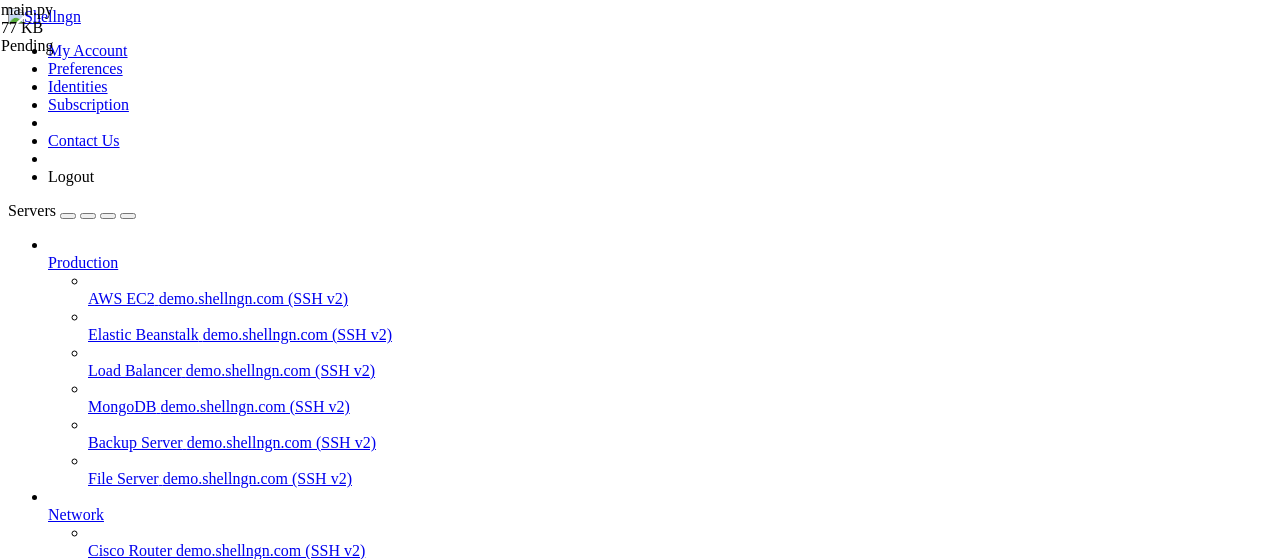 click on "Reconnect" at bounding box center [48, 1805] 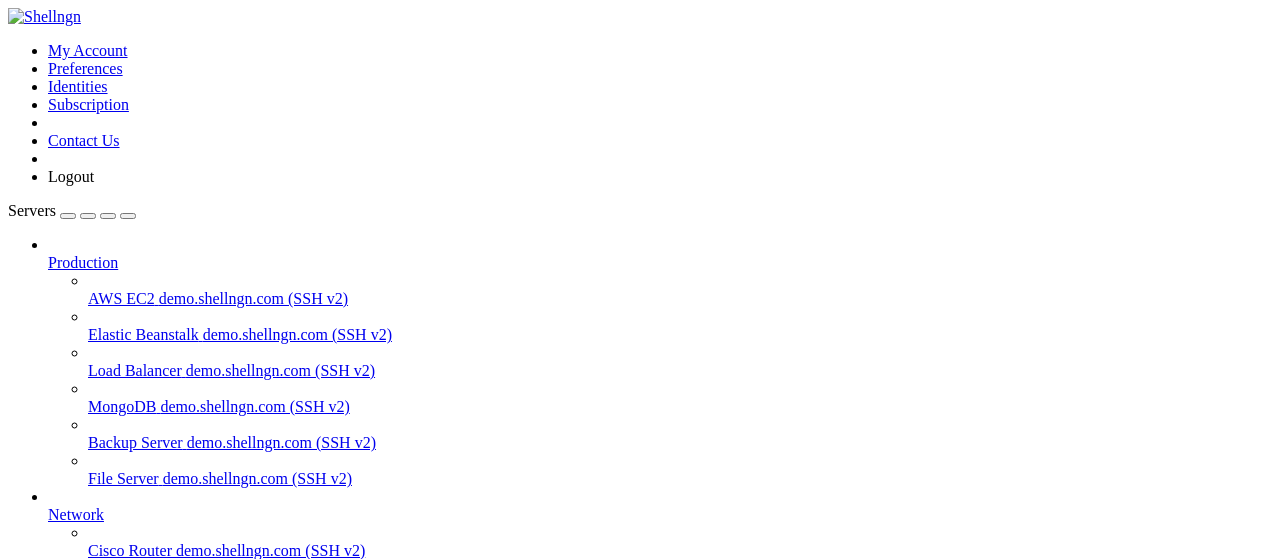 click at bounding box center [48, 870] 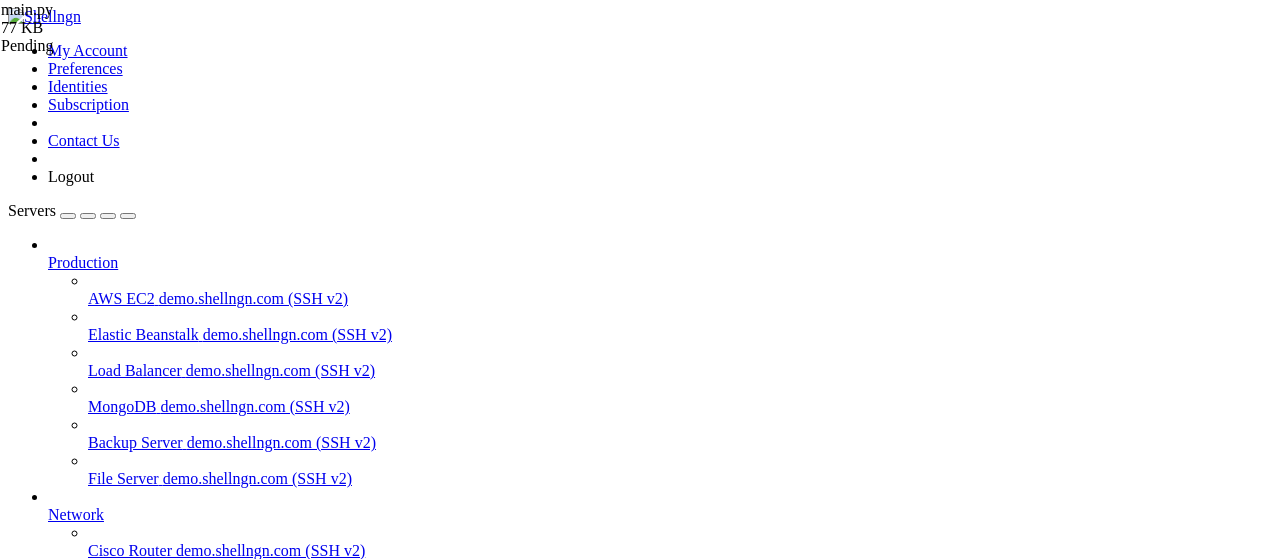 click on "Reconnect" at bounding box center (48, 1805) 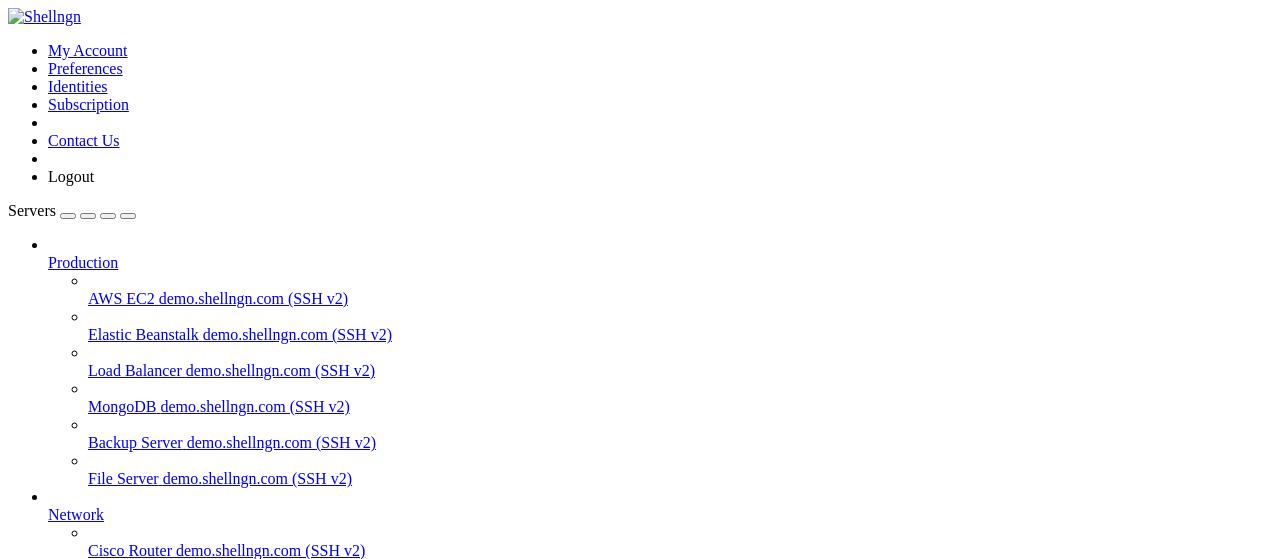 click on "ботики" at bounding box center [72, 870] 